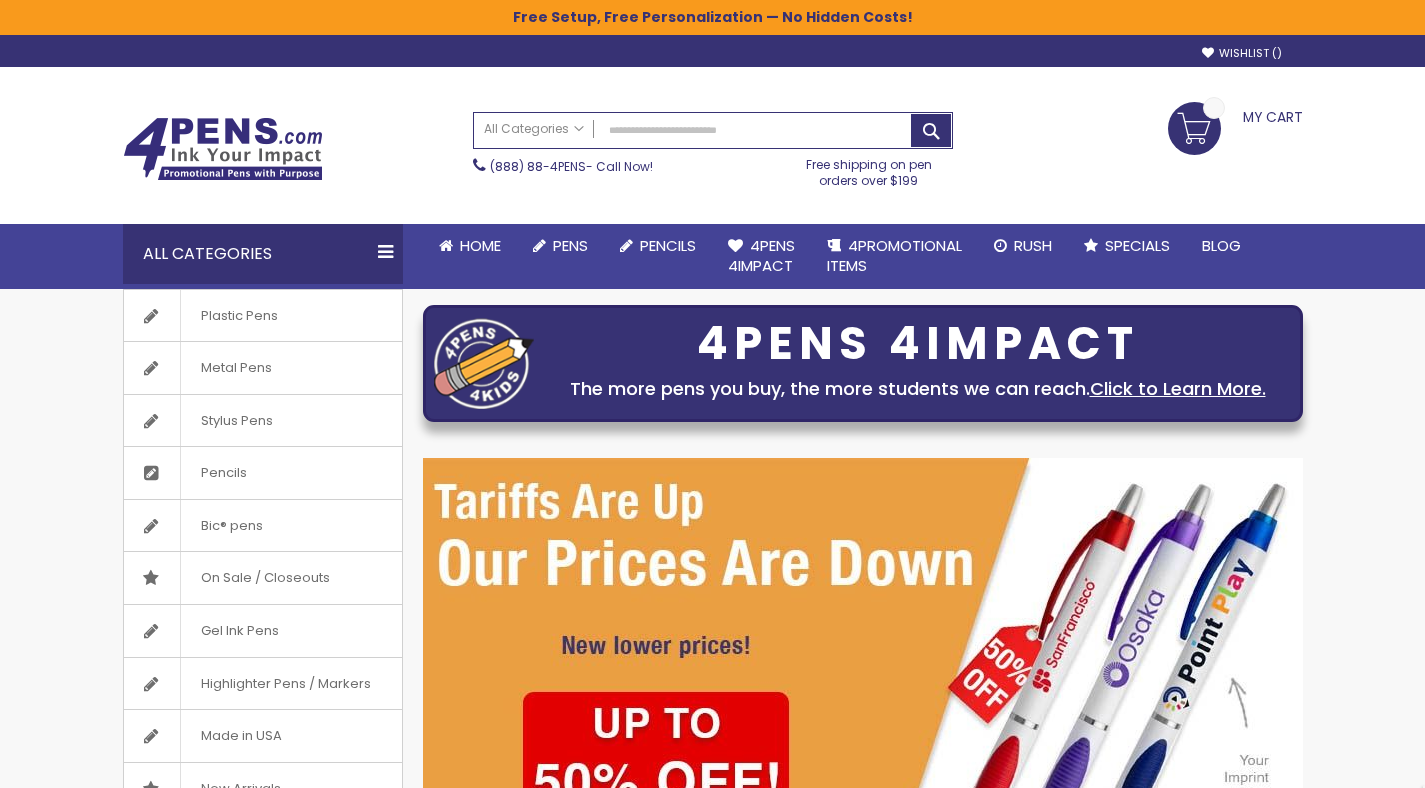 scroll, scrollTop: 0, scrollLeft: 0, axis: both 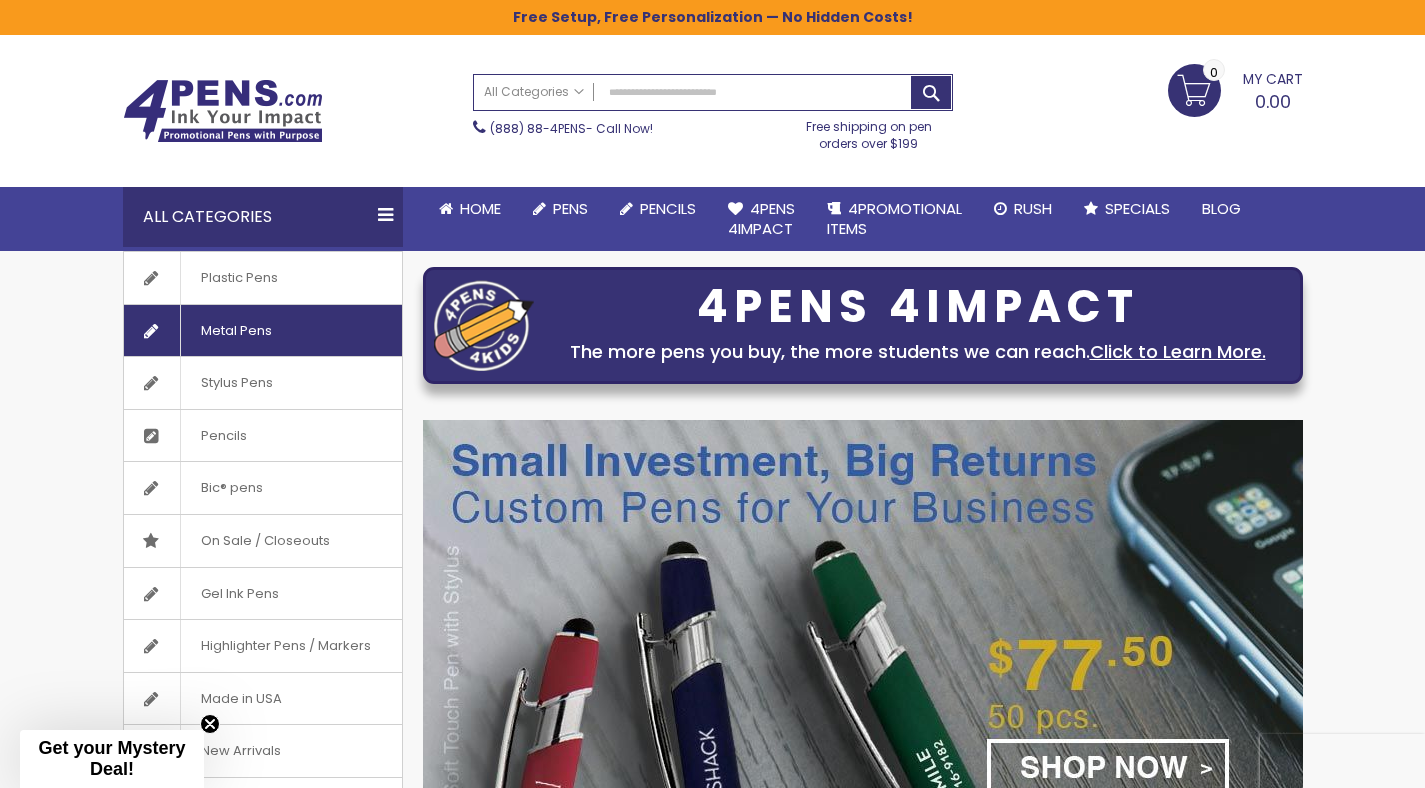 click on "Metal Pens" at bounding box center (236, 331) 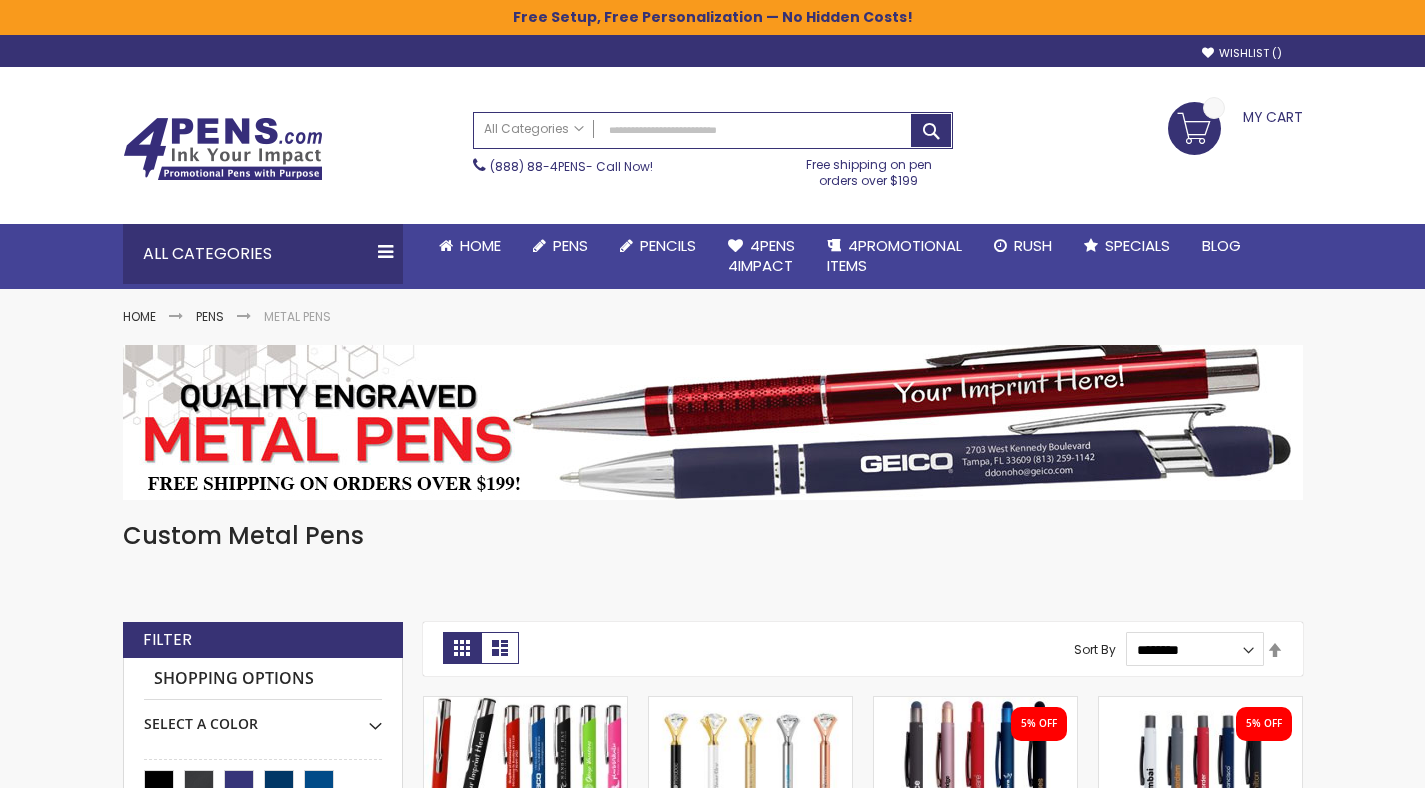 scroll, scrollTop: 0, scrollLeft: 0, axis: both 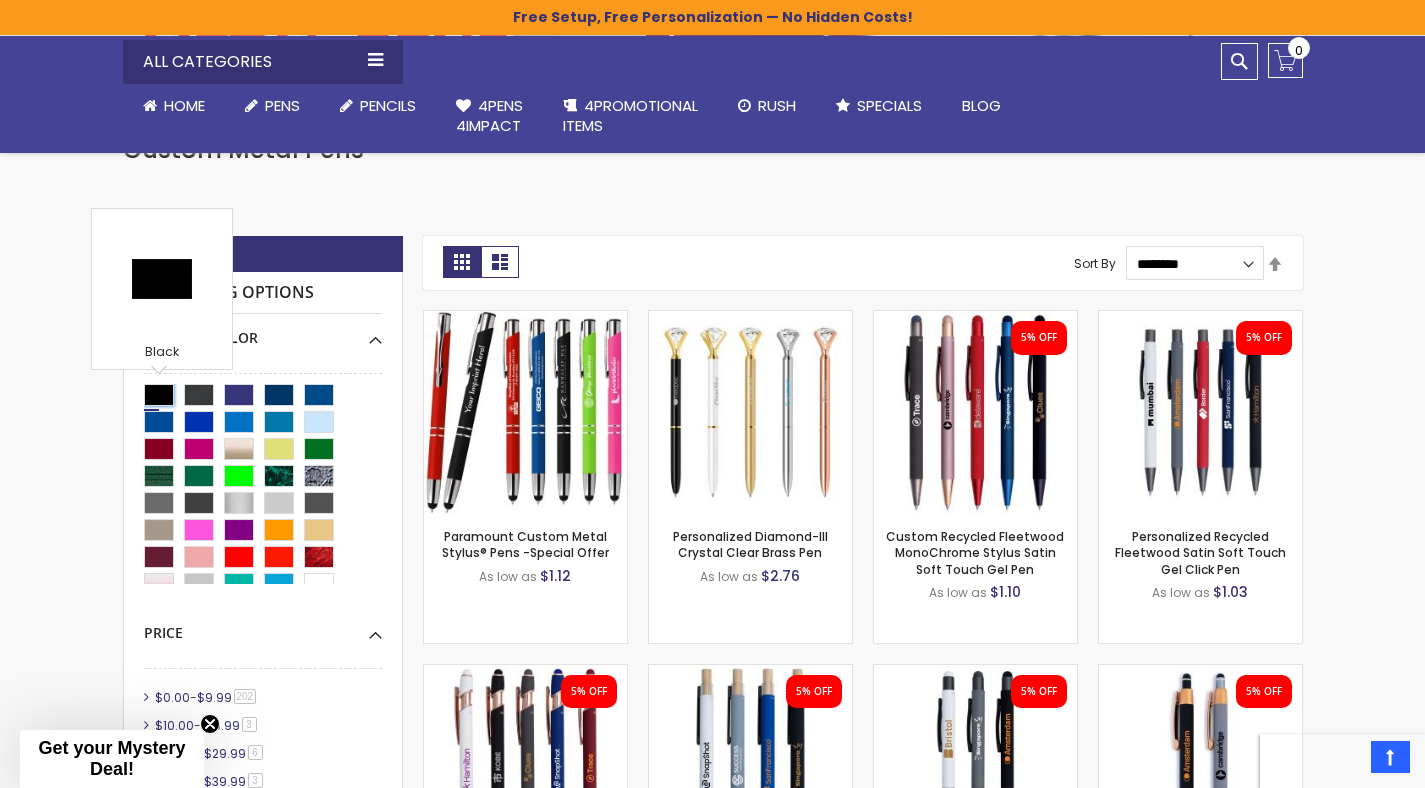 click at bounding box center (159, 395) 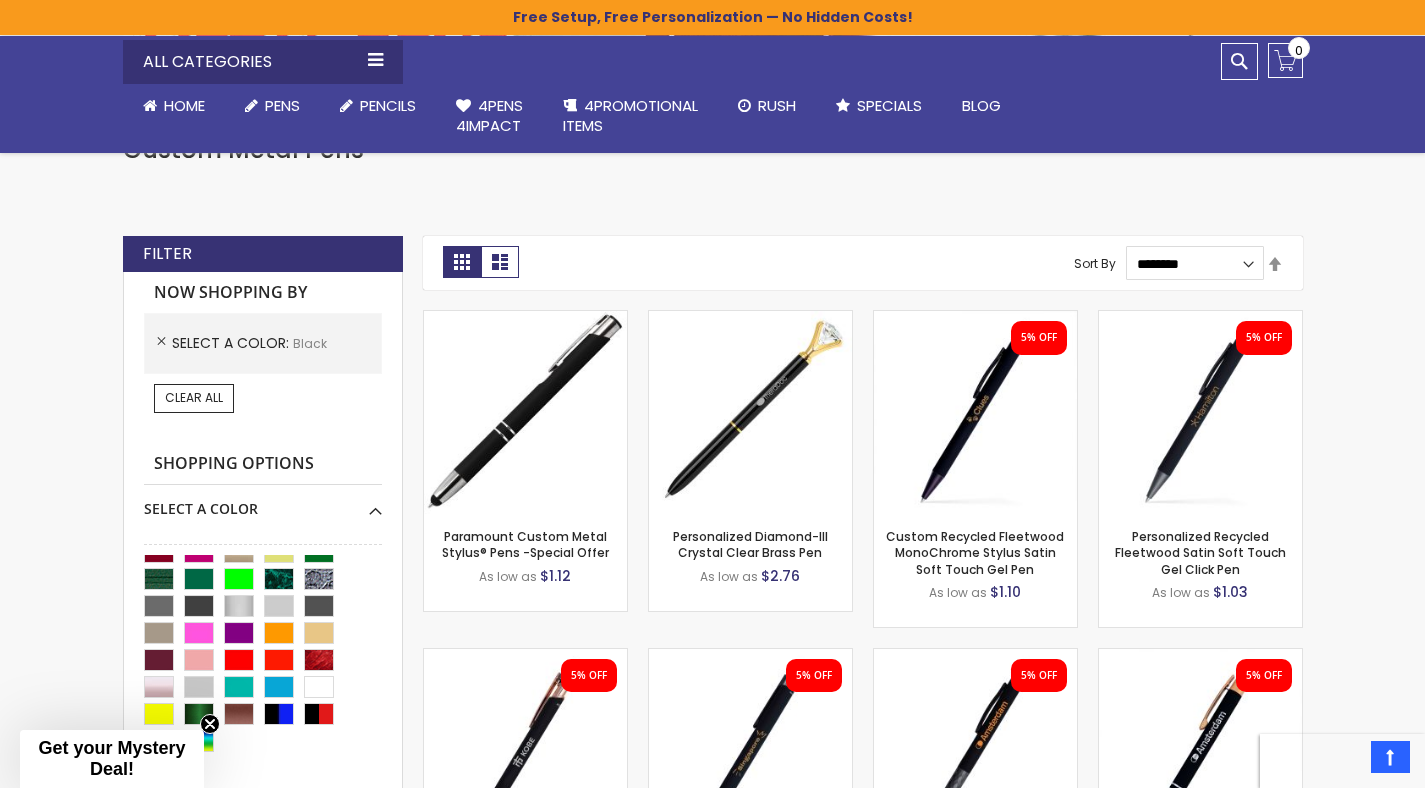 scroll, scrollTop: 70, scrollLeft: 0, axis: vertical 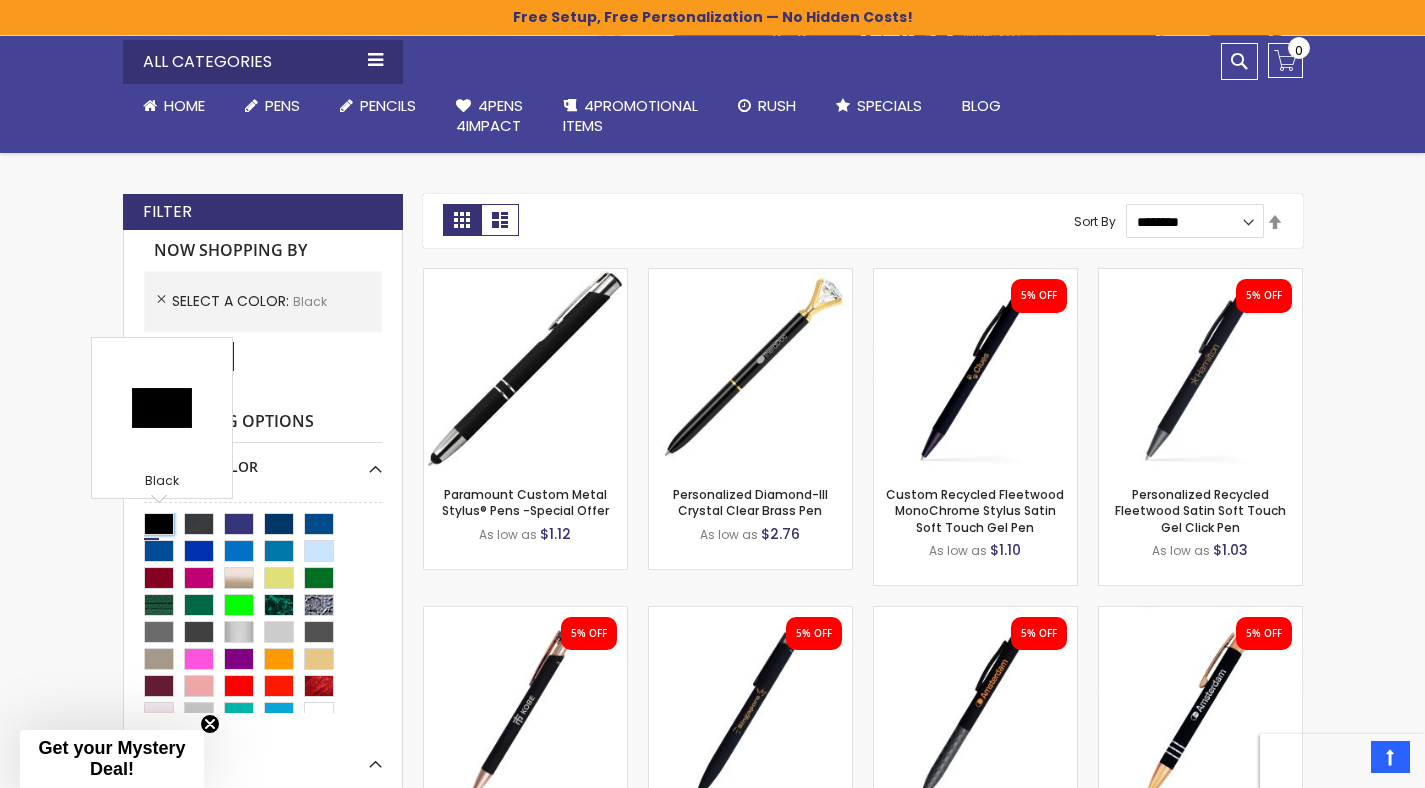 click at bounding box center [159, 524] 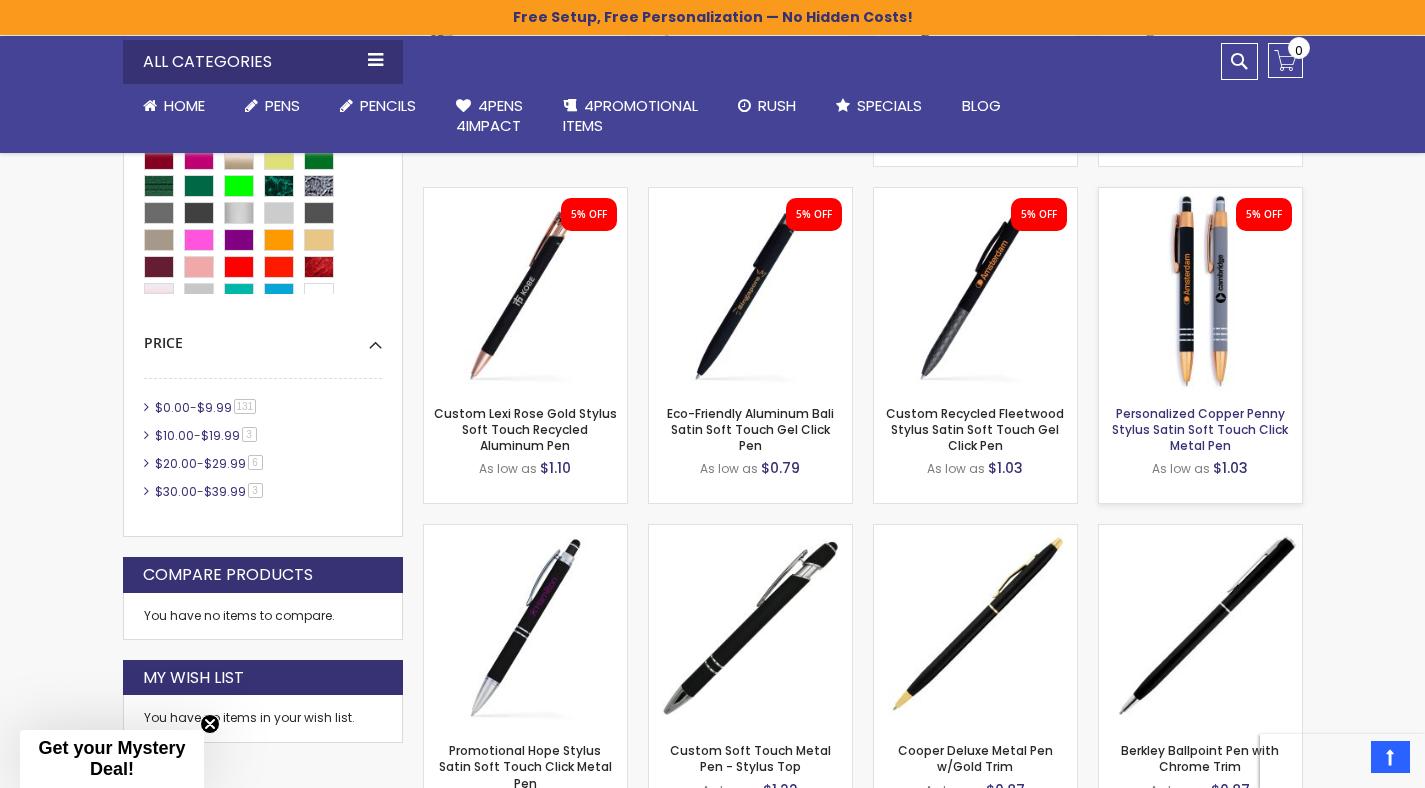 scroll, scrollTop: 1167, scrollLeft: 0, axis: vertical 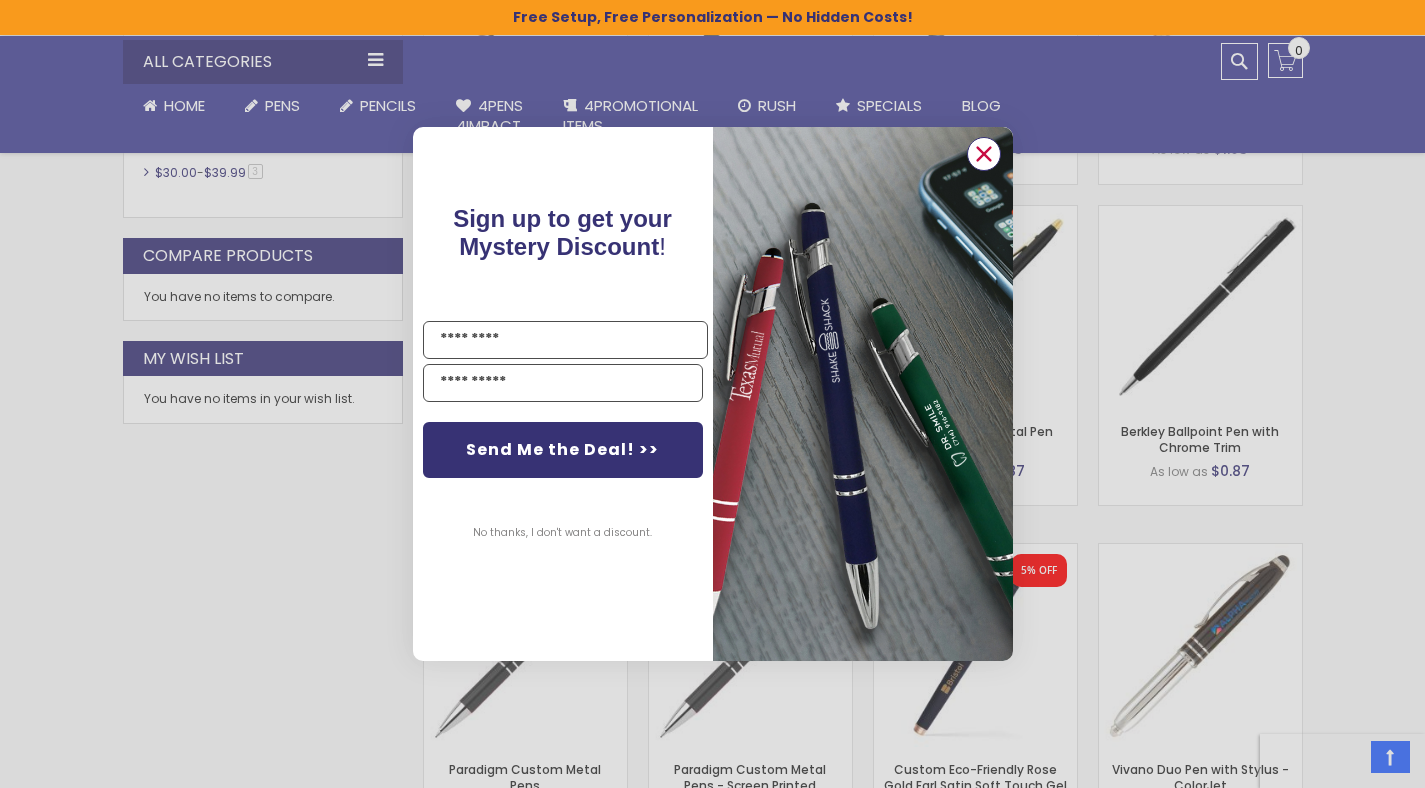 click 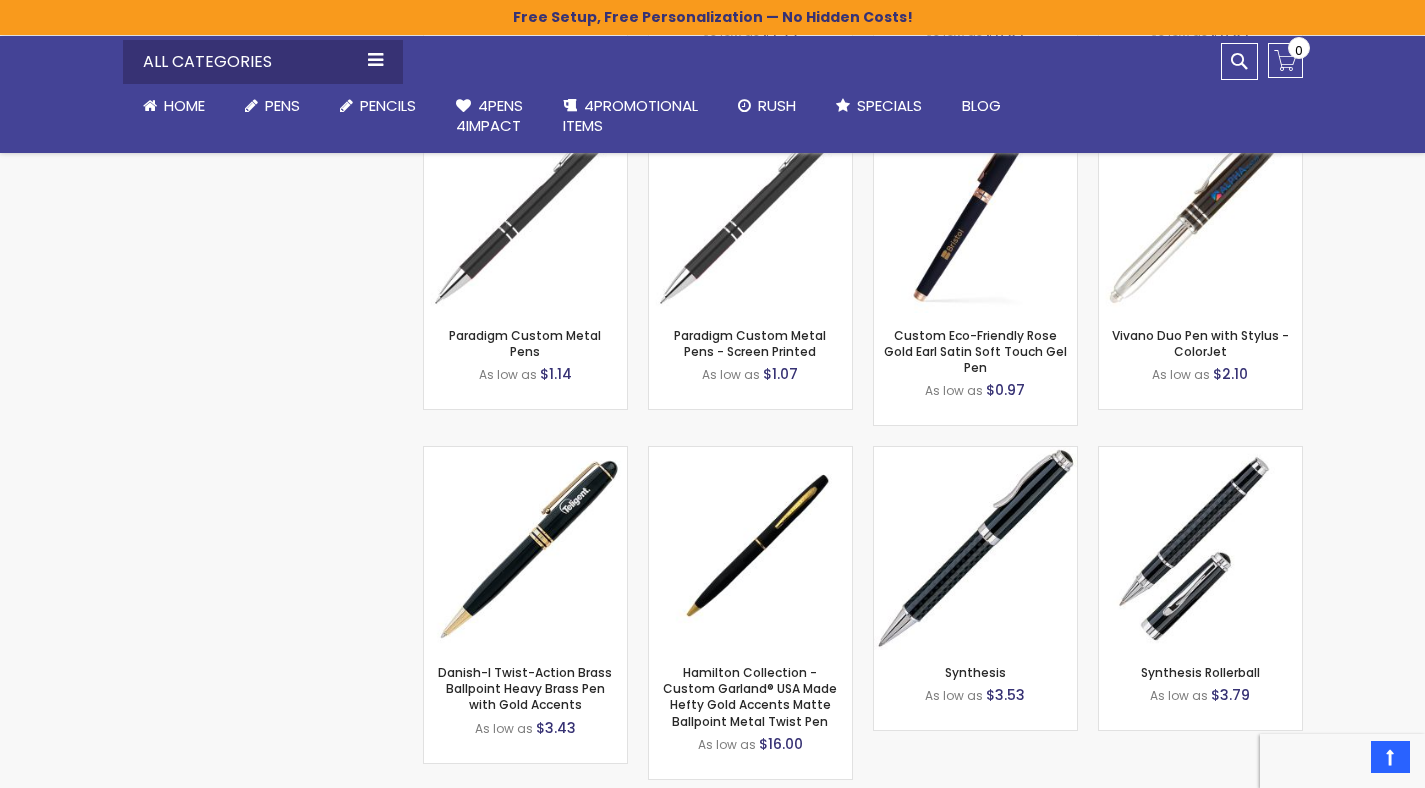 scroll, scrollTop: 429, scrollLeft: 0, axis: vertical 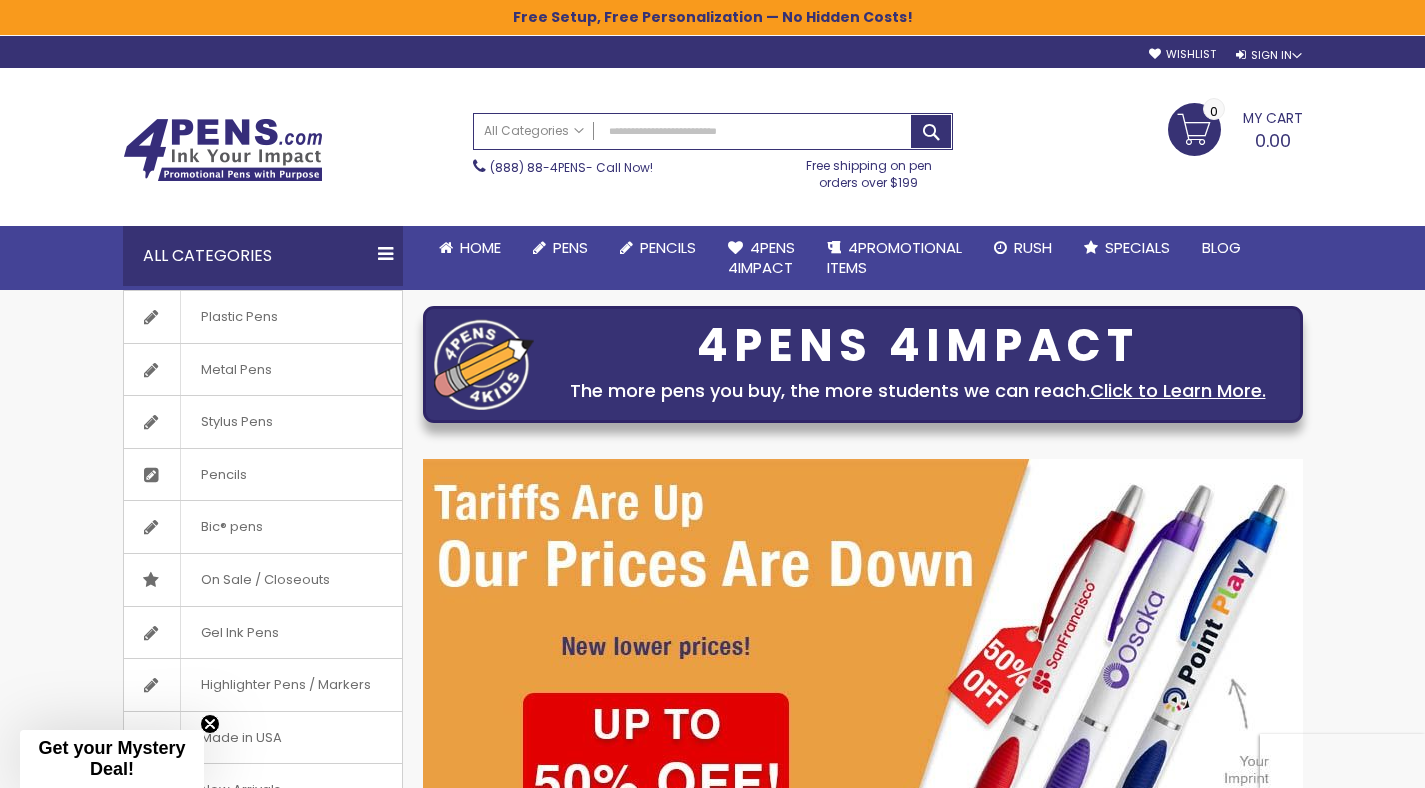 drag, startPoint x: 242, startPoint y: 368, endPoint x: 579, endPoint y: 440, distance: 344.60556 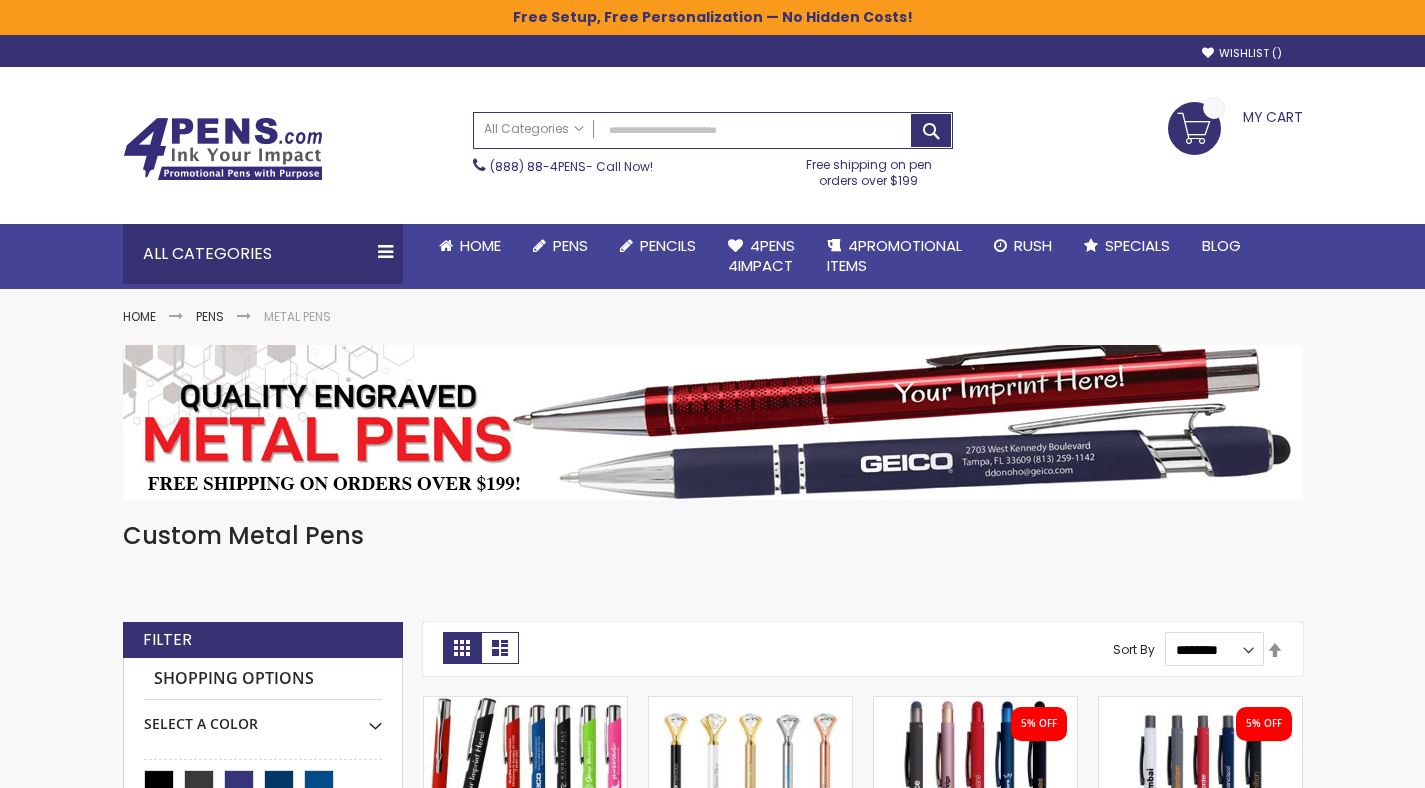 scroll, scrollTop: 0, scrollLeft: 0, axis: both 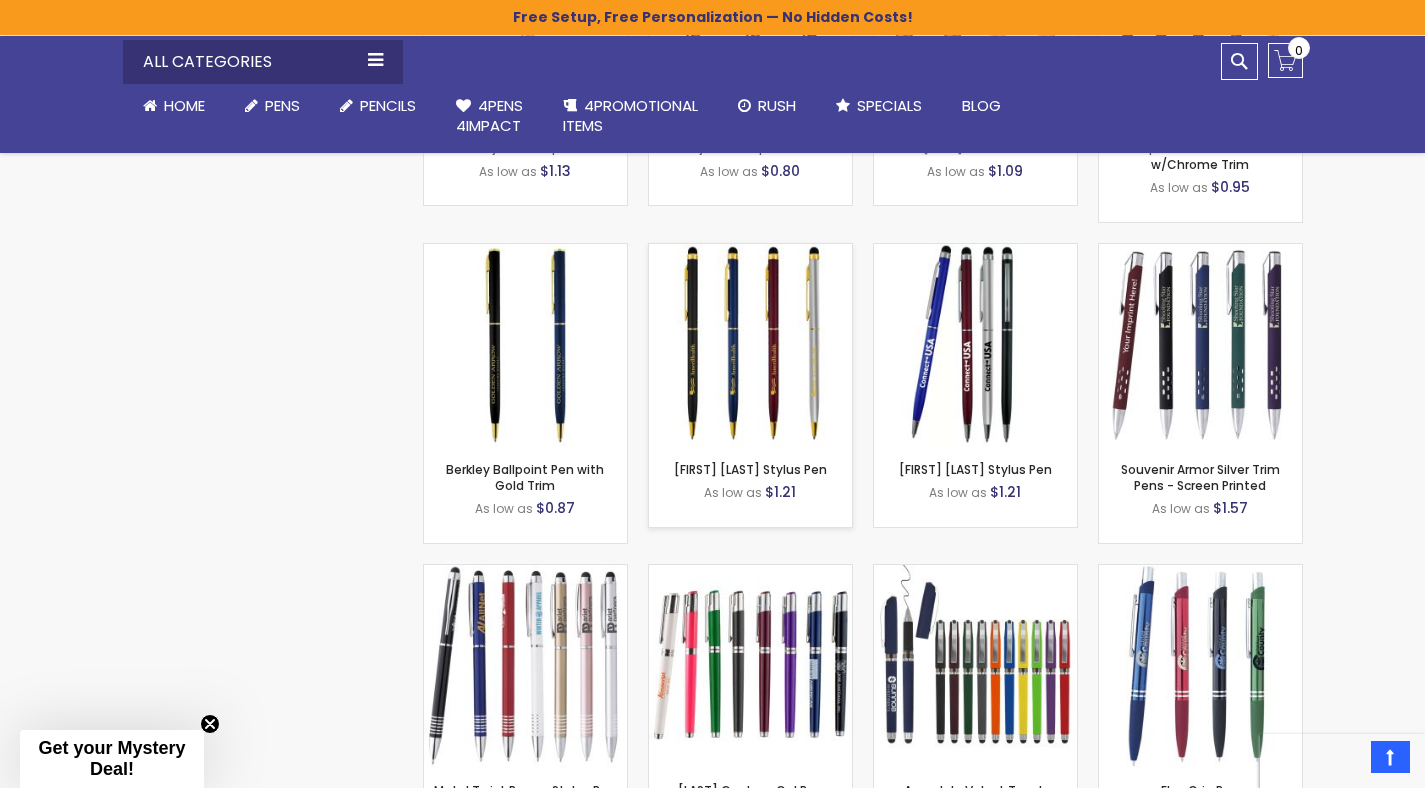 click at bounding box center (750, 345) 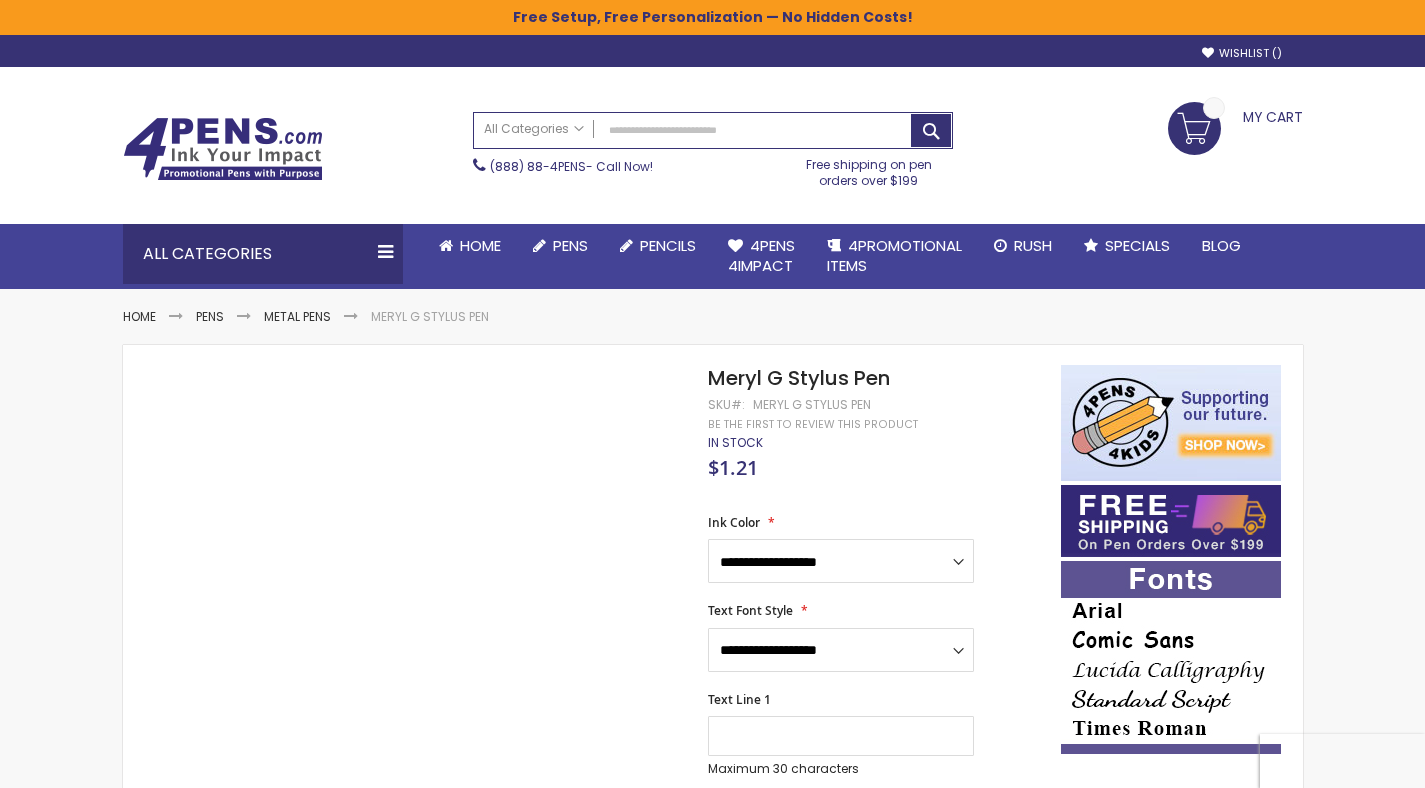 scroll, scrollTop: 0, scrollLeft: 0, axis: both 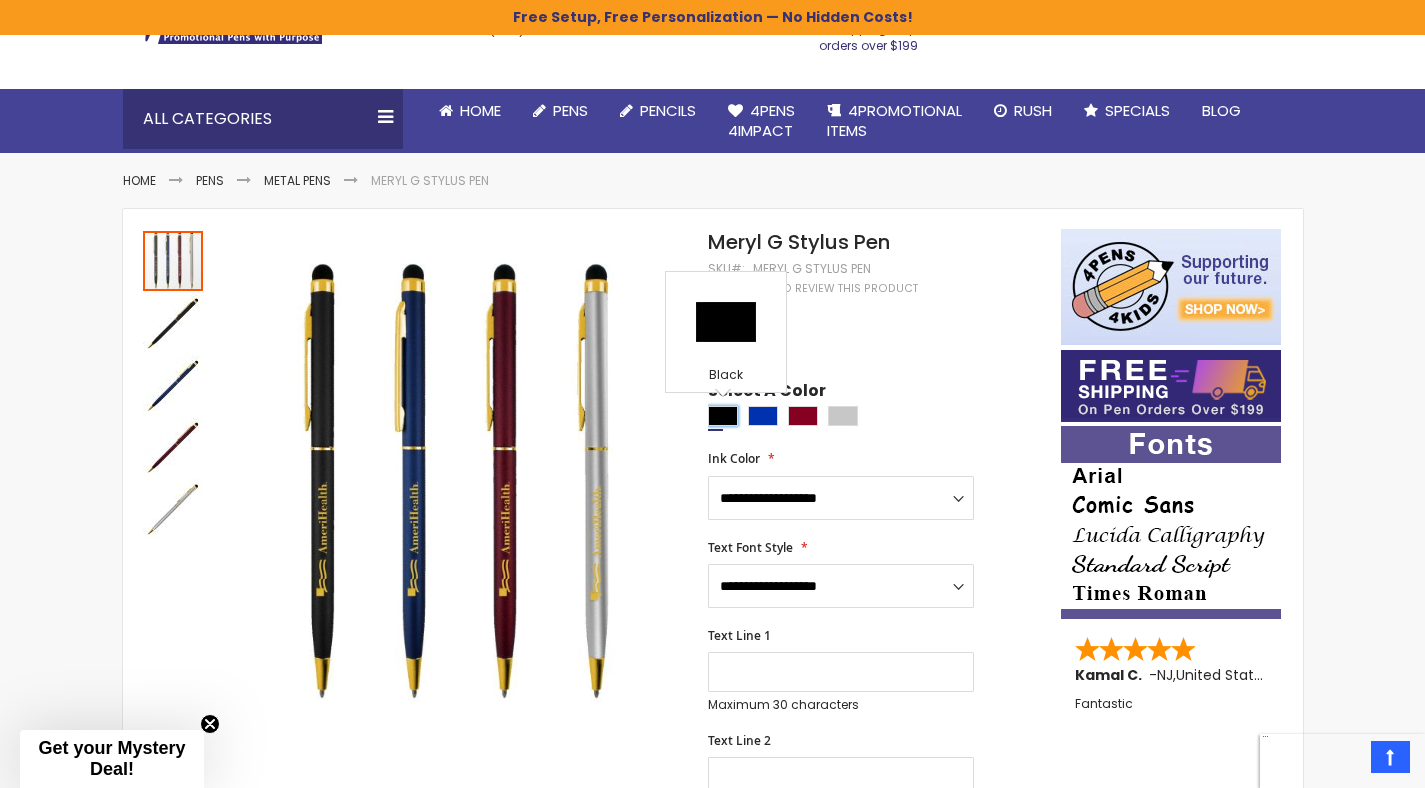 click at bounding box center [723, 416] 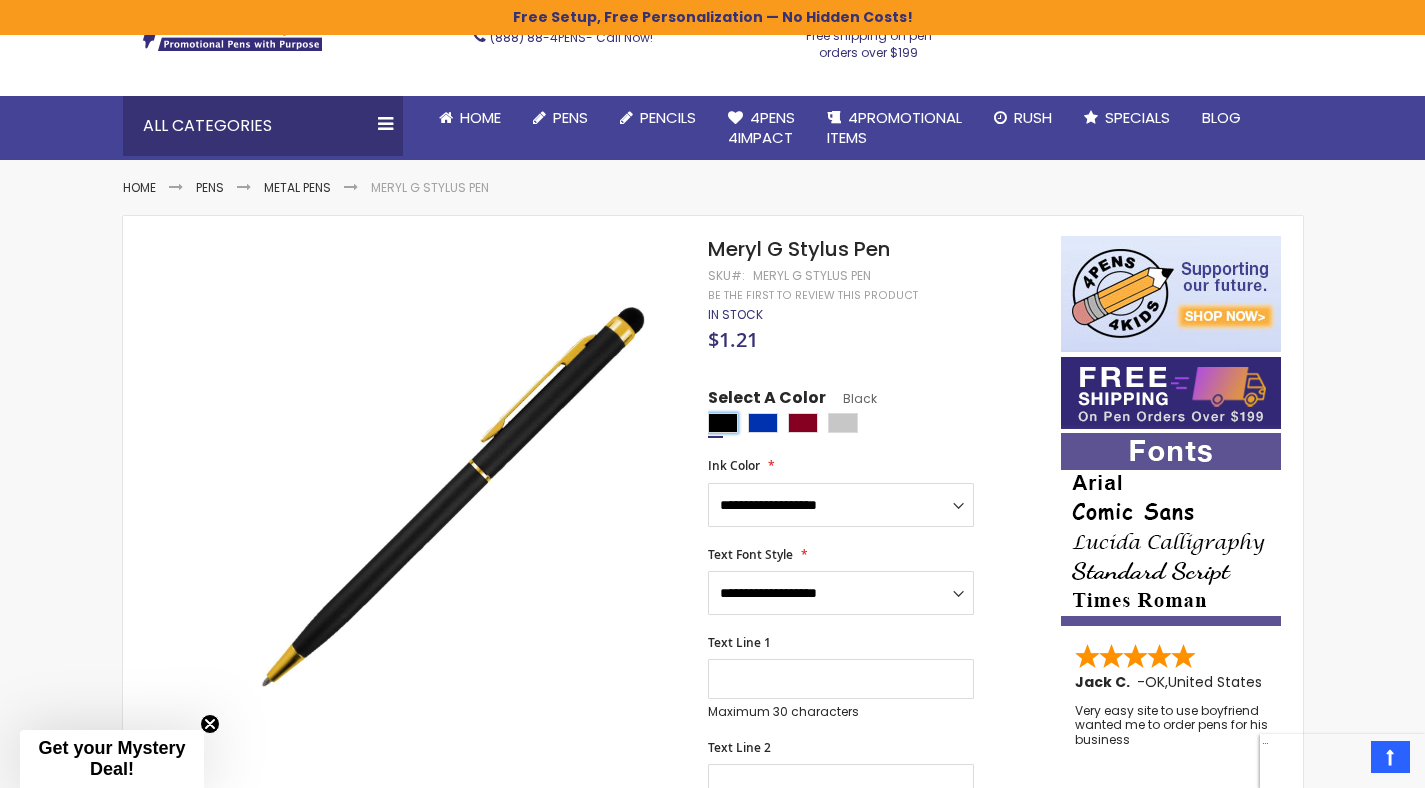 scroll, scrollTop: 0, scrollLeft: 0, axis: both 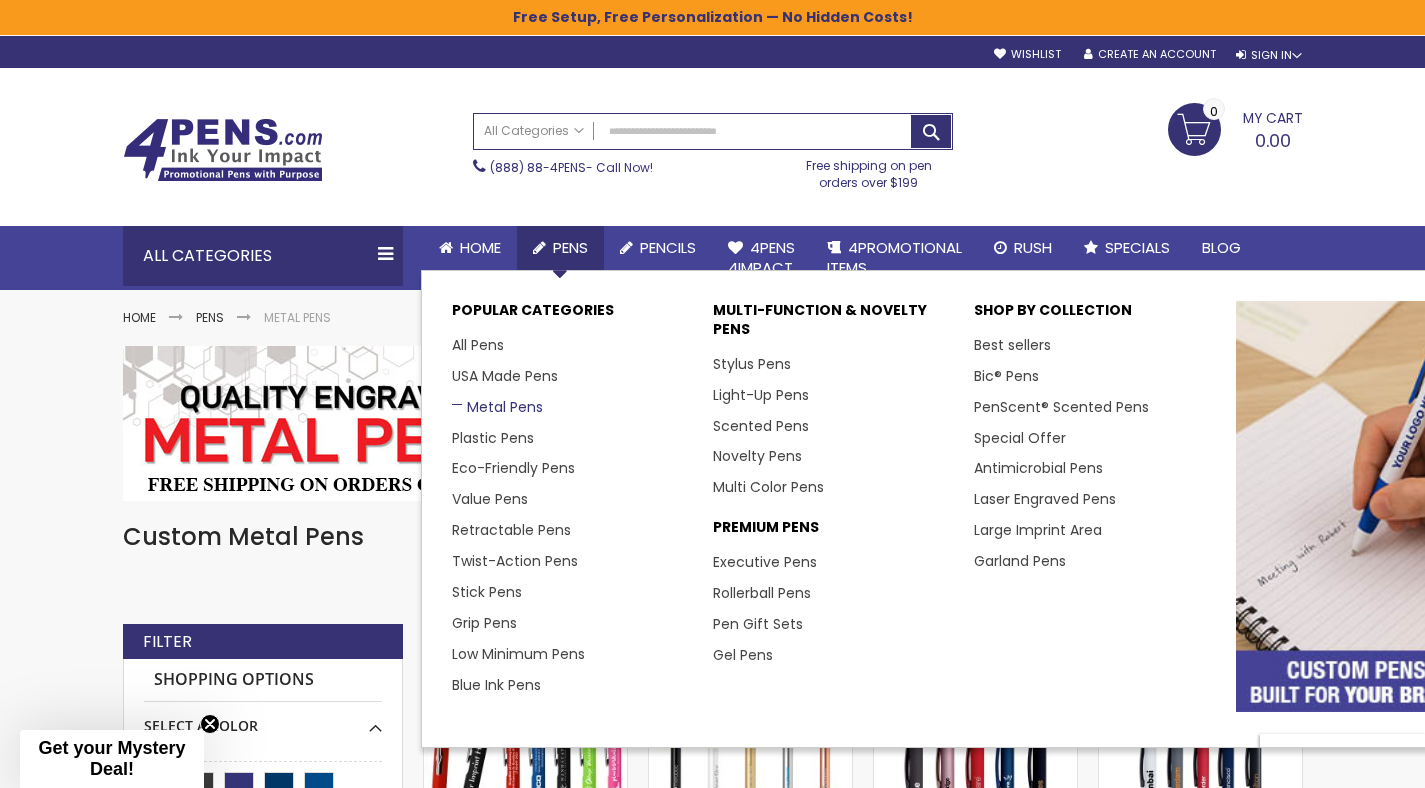 click on "Metal Pens" at bounding box center [497, 407] 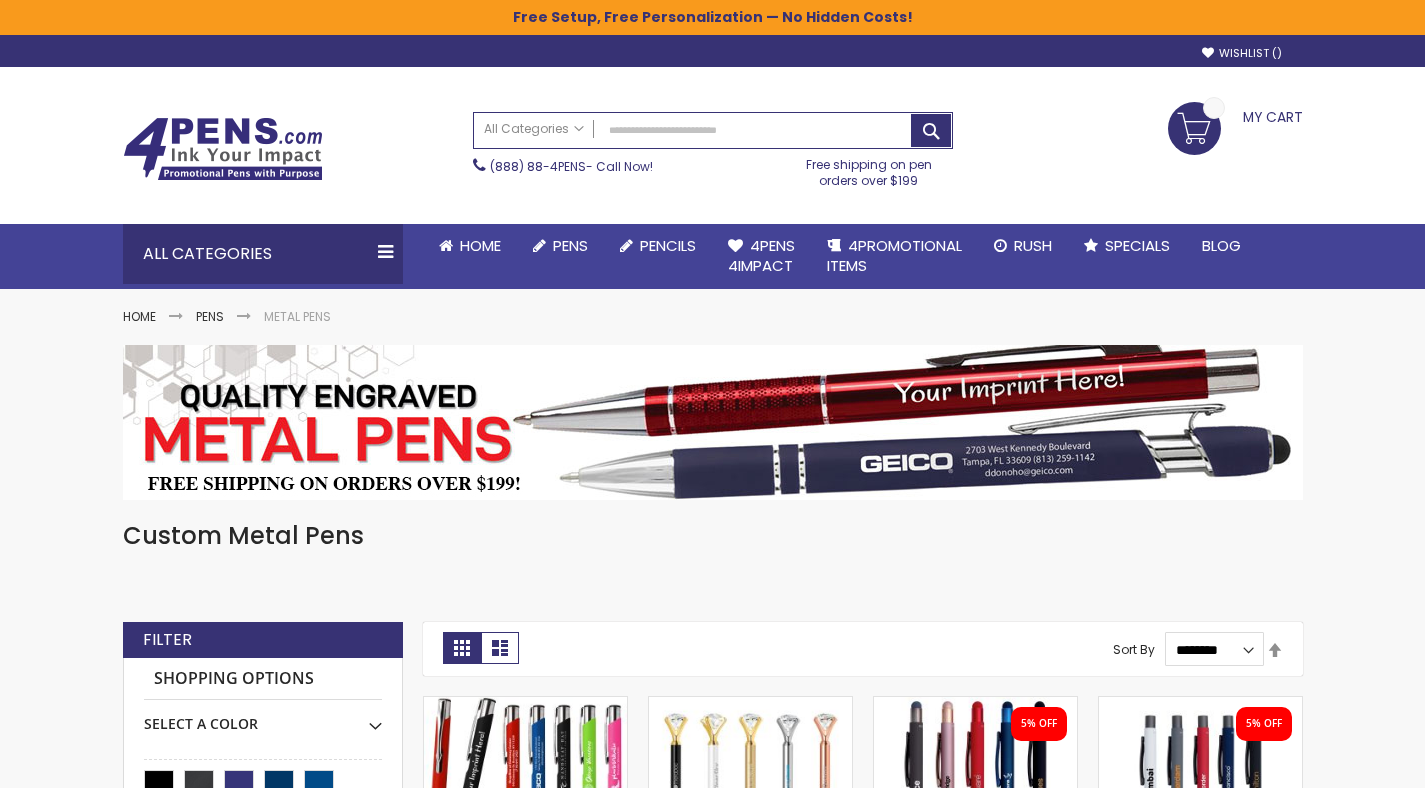 scroll, scrollTop: 0, scrollLeft: 0, axis: both 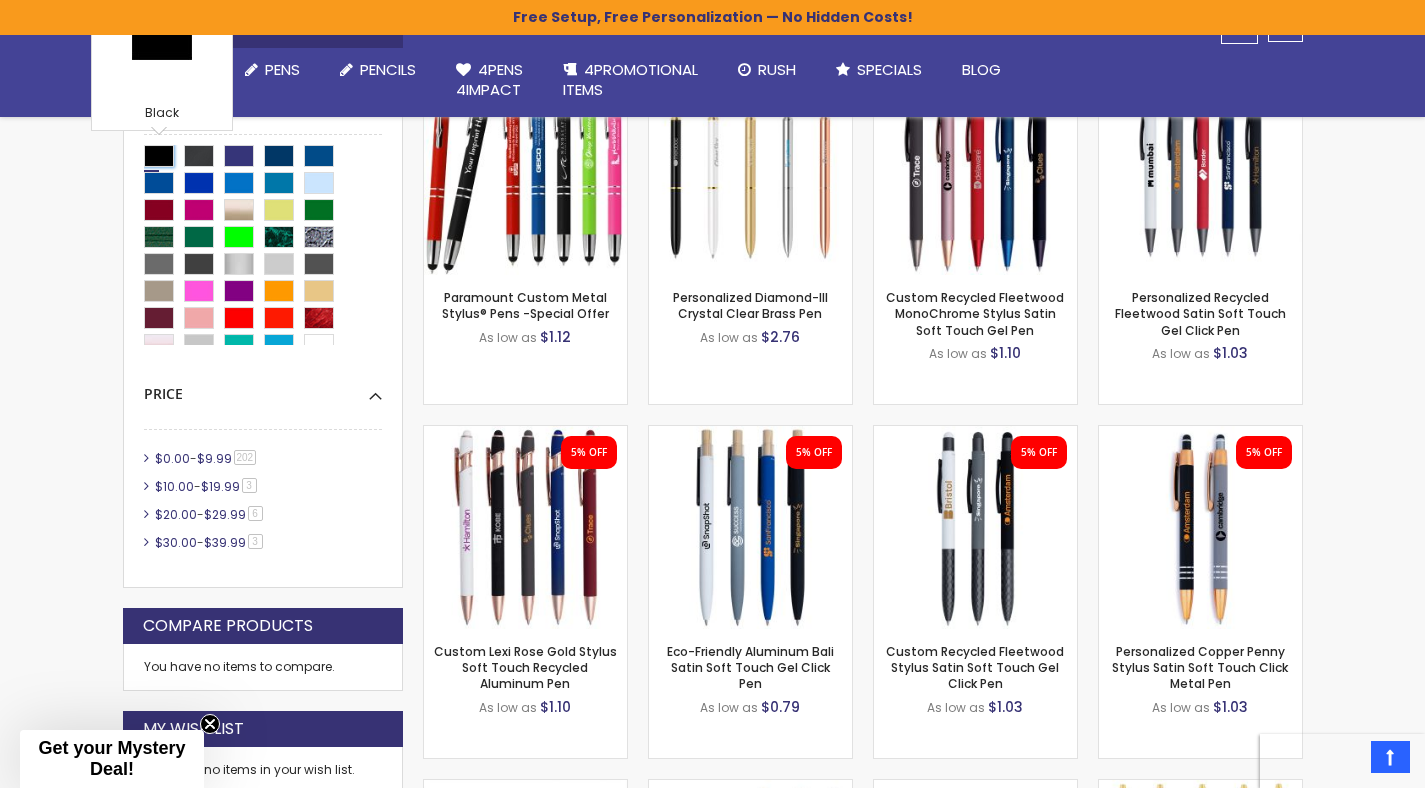 click at bounding box center (159, 156) 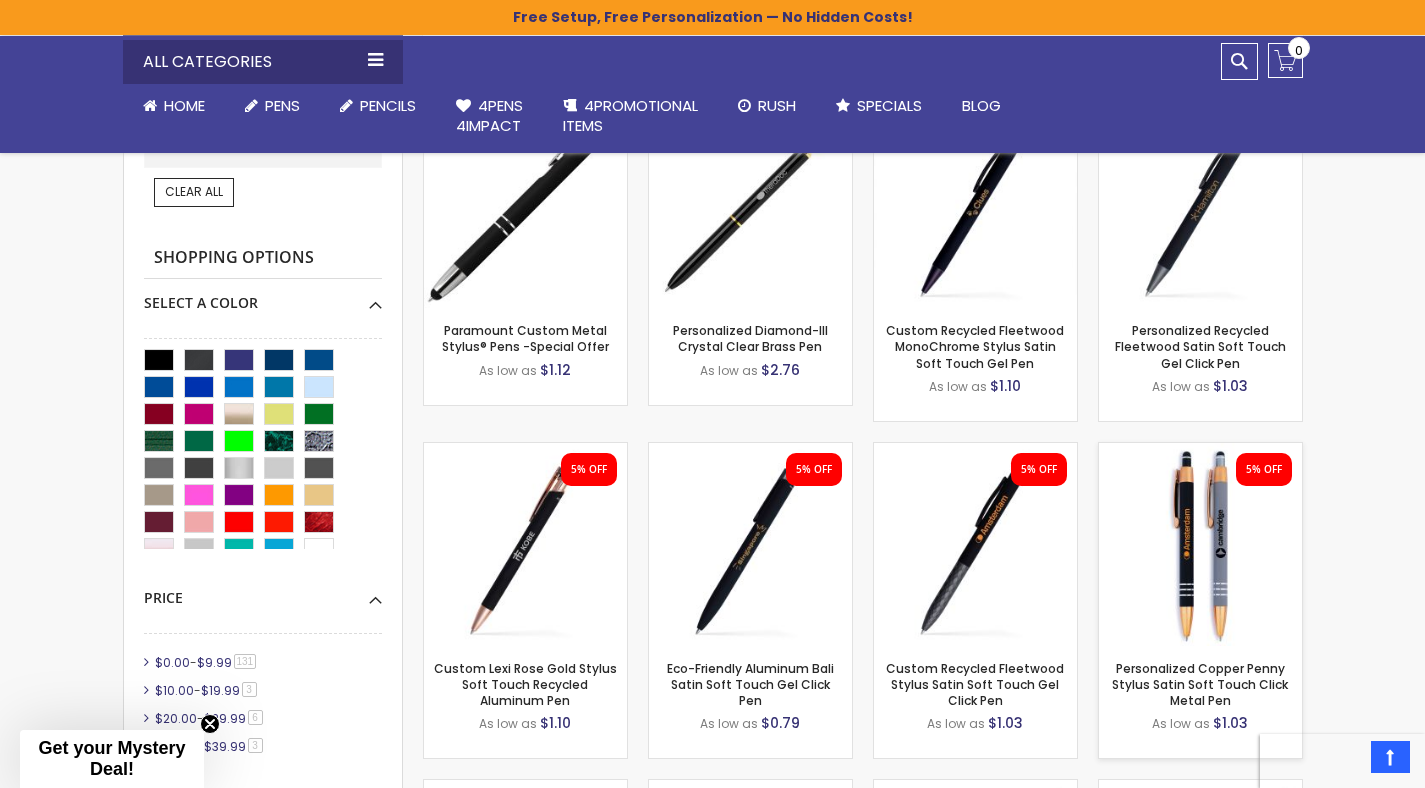 scroll, scrollTop: 603, scrollLeft: 0, axis: vertical 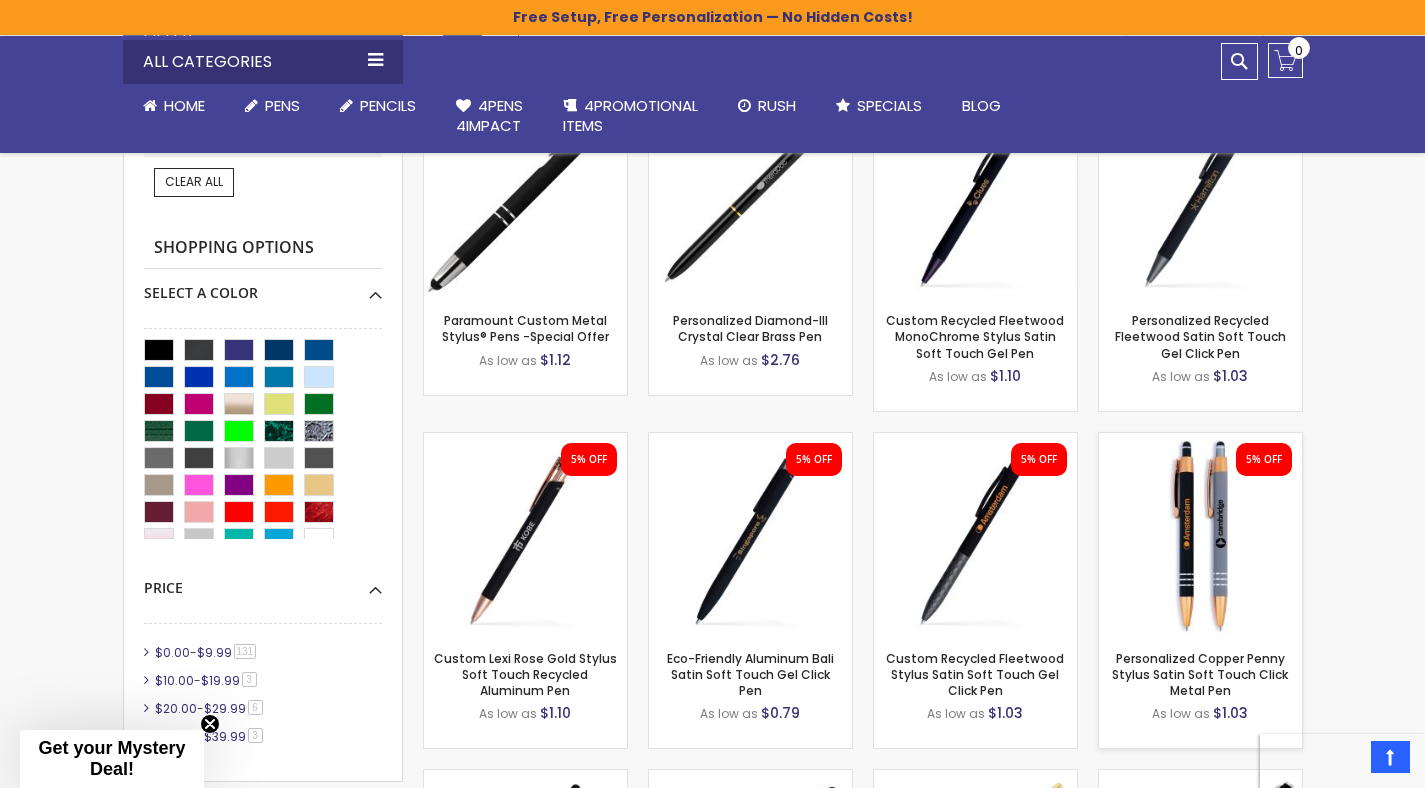 click at bounding box center (1200, 534) 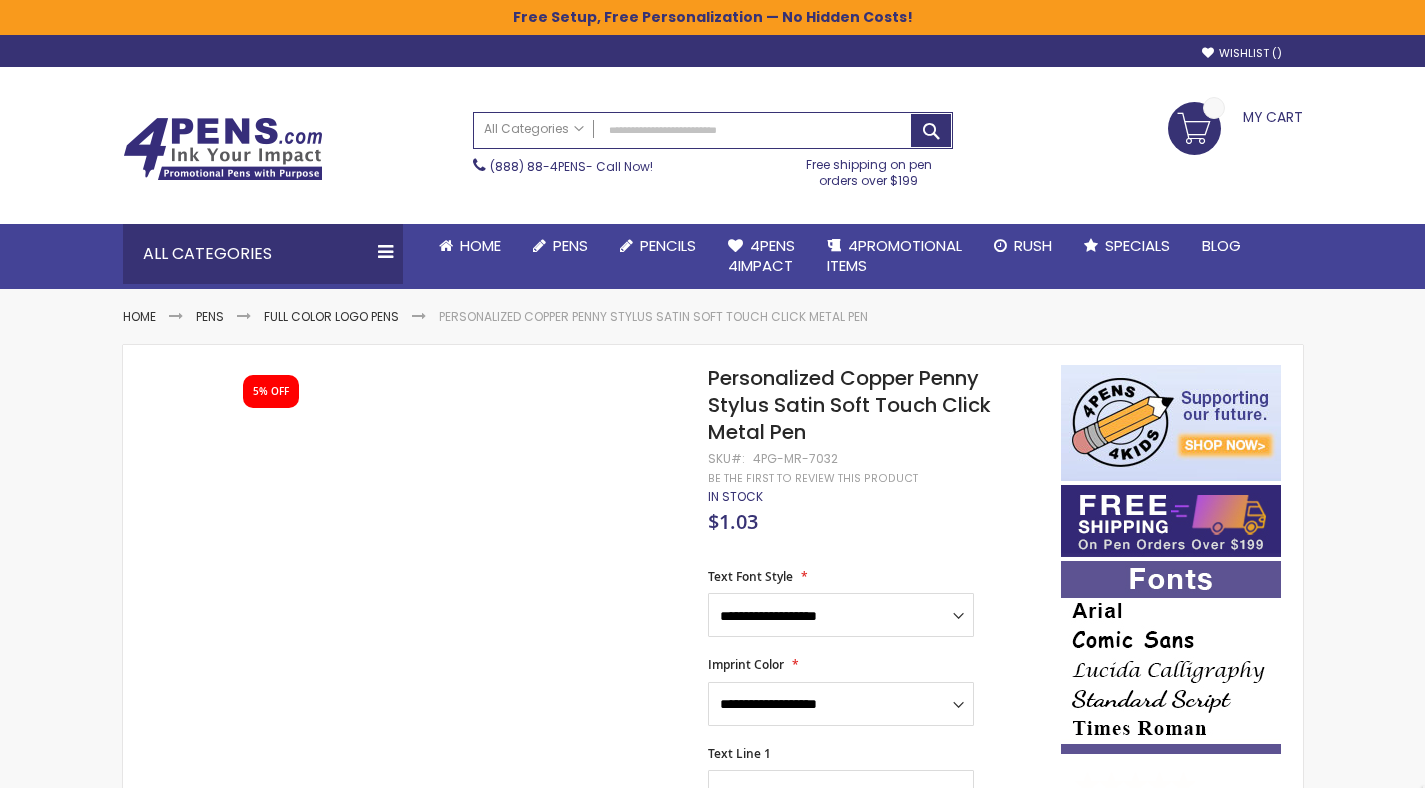 scroll, scrollTop: 0, scrollLeft: 0, axis: both 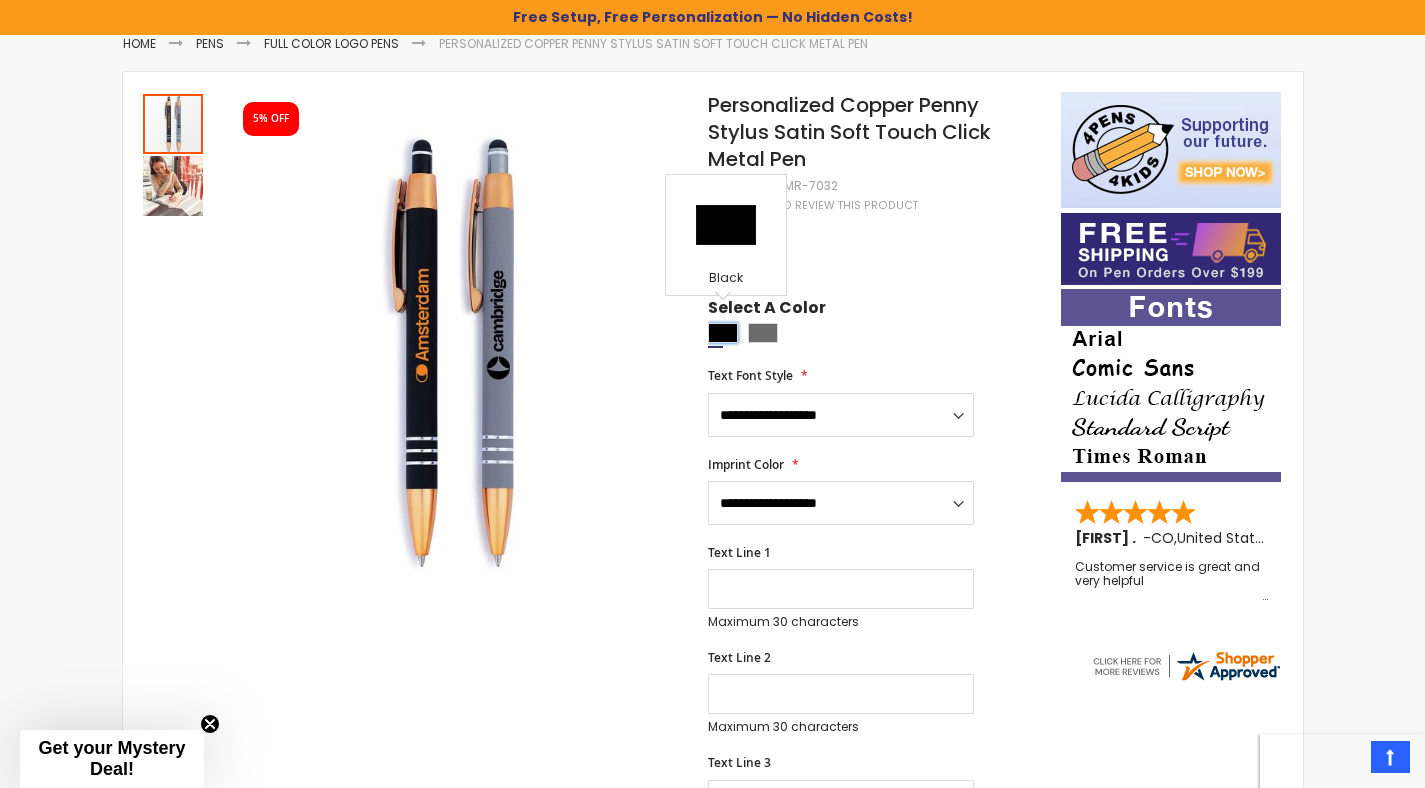 click at bounding box center [723, 333] 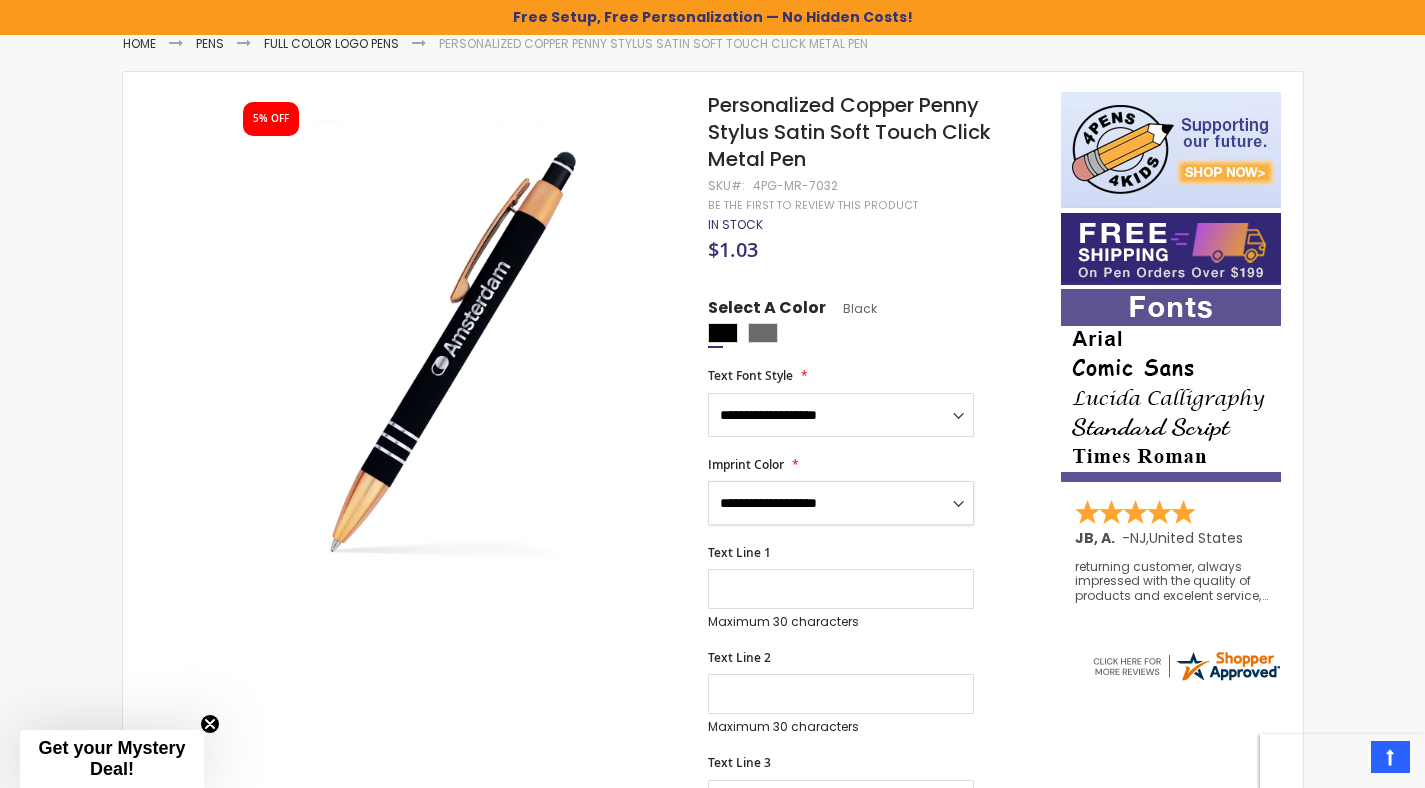 click on "**********" at bounding box center (841, 503) 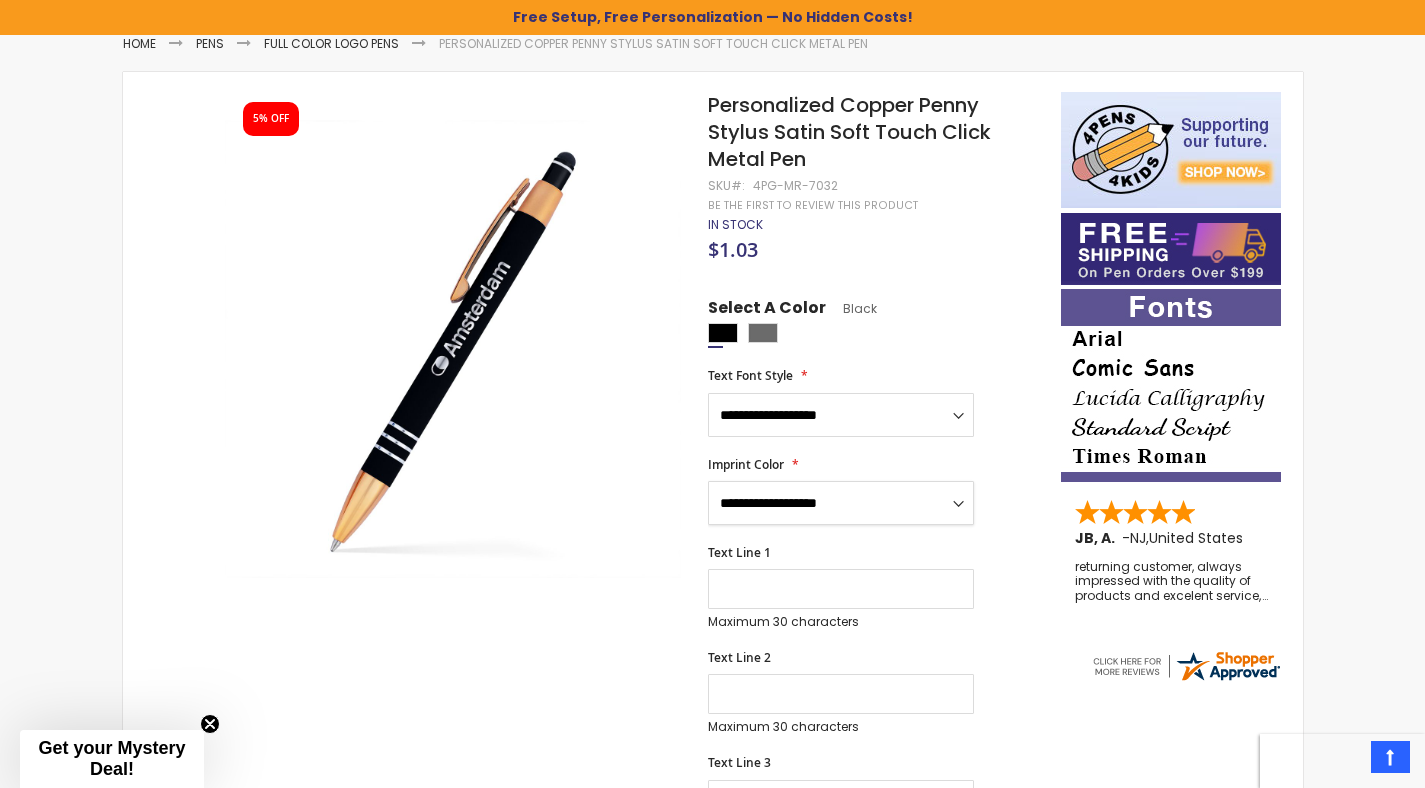 select on "*****" 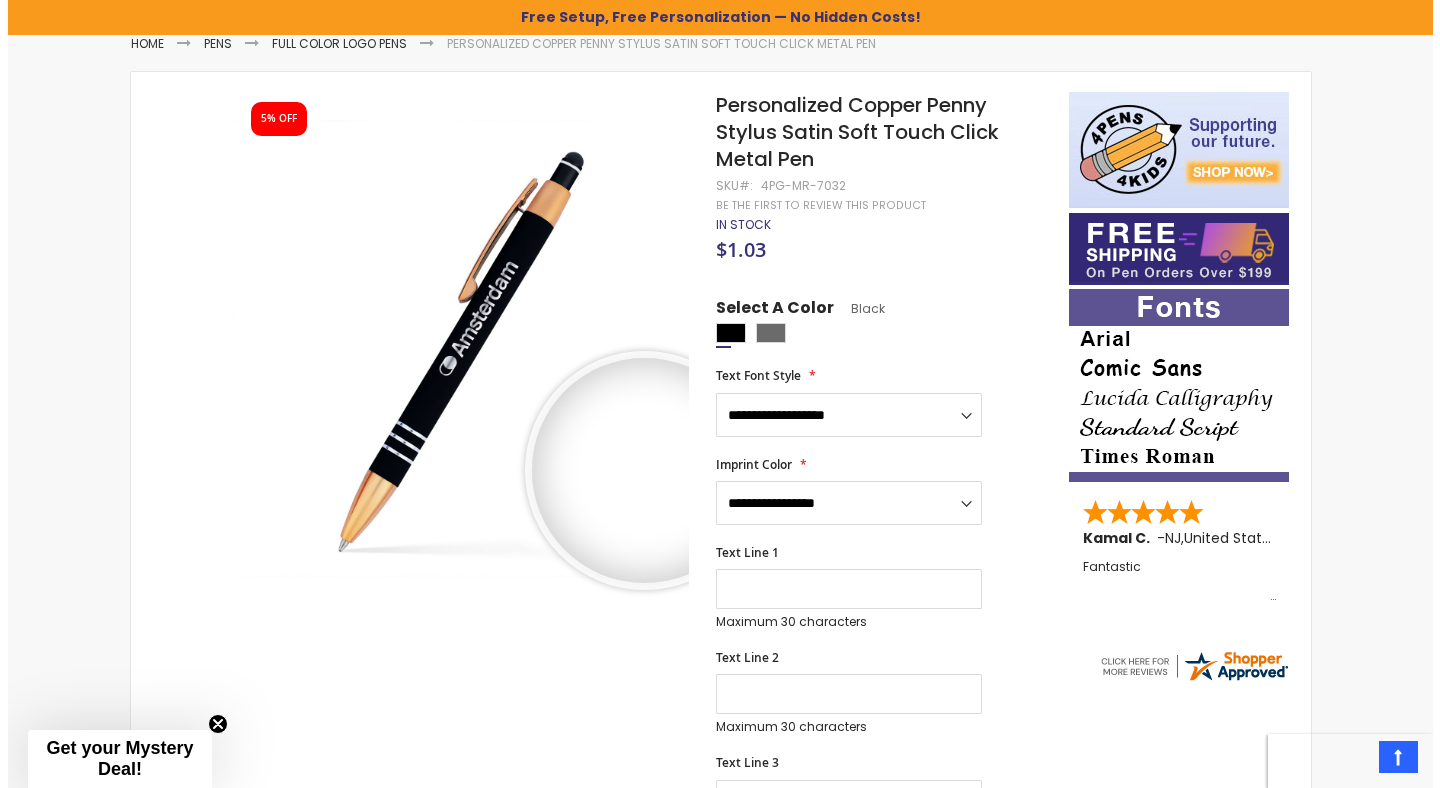 scroll, scrollTop: 0, scrollLeft: 0, axis: both 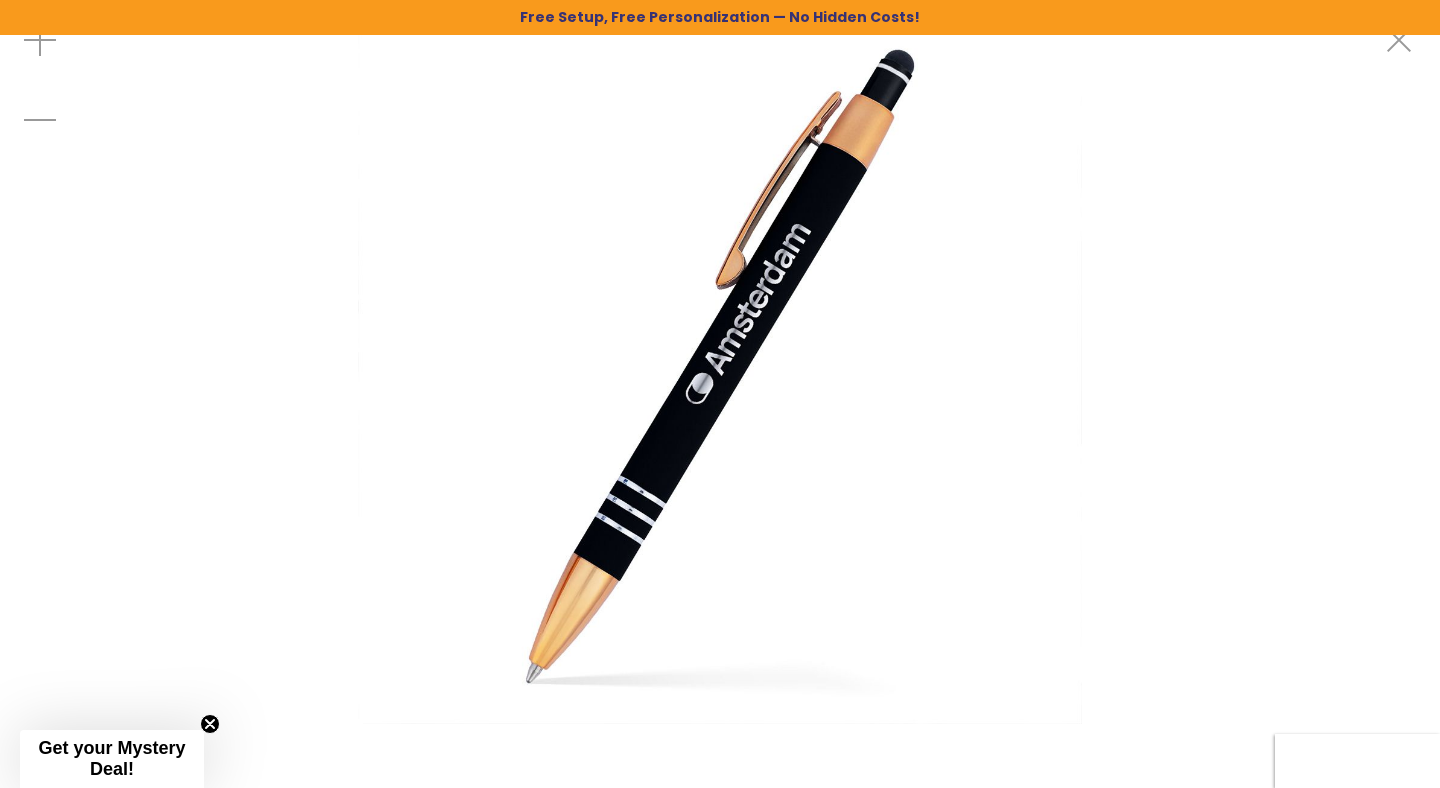 click at bounding box center (720, 362) 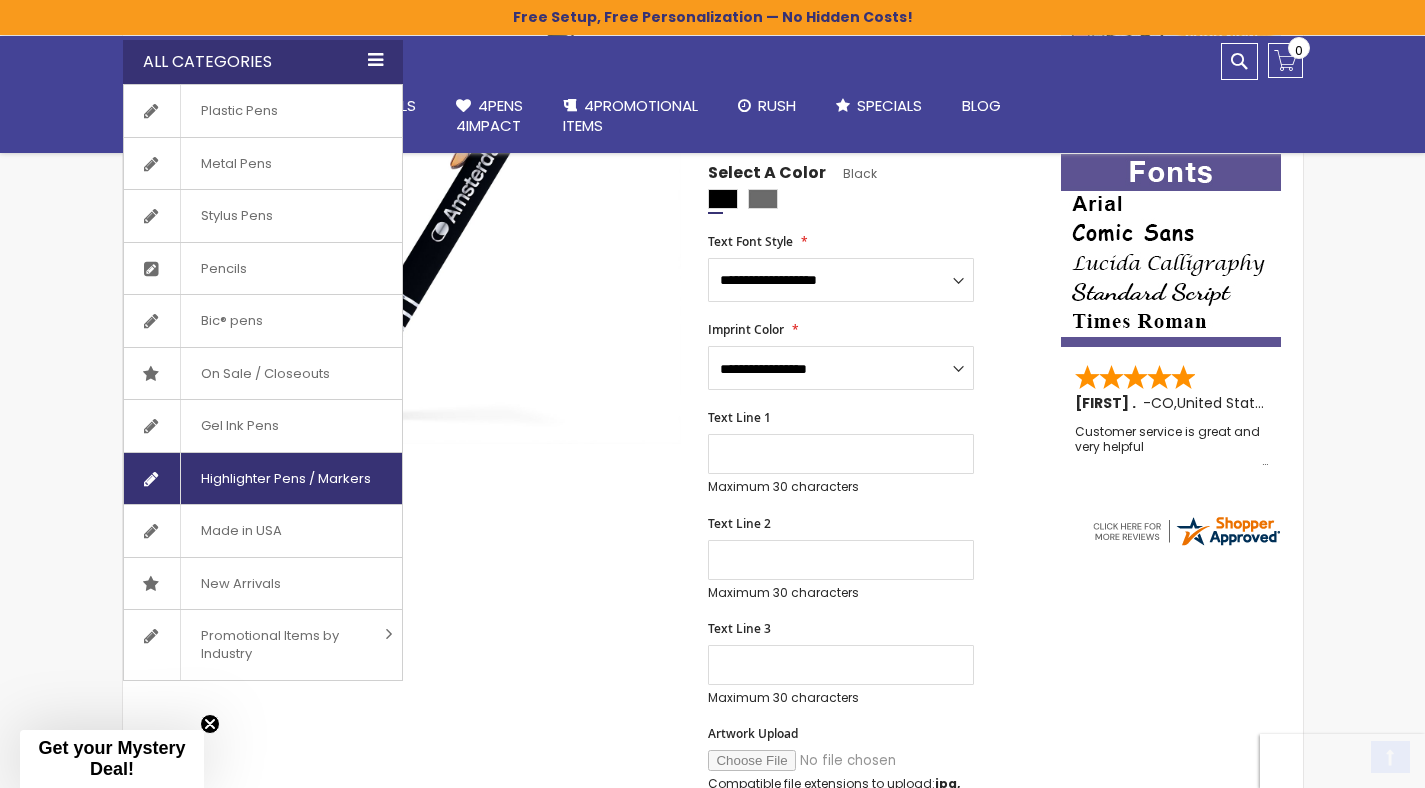 scroll, scrollTop: 589, scrollLeft: 0, axis: vertical 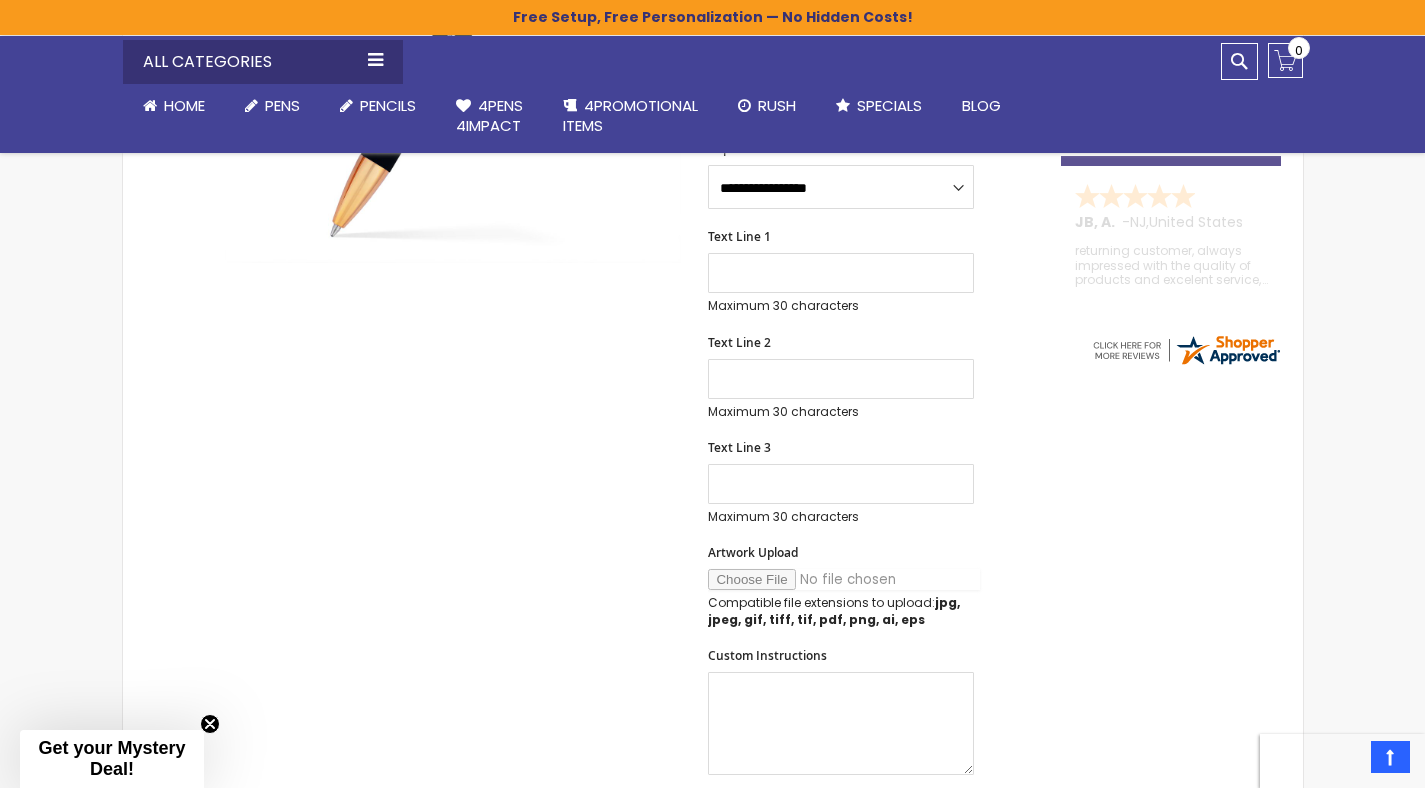 drag, startPoint x: 762, startPoint y: 565, endPoint x: 761, endPoint y: 595, distance: 30.016663 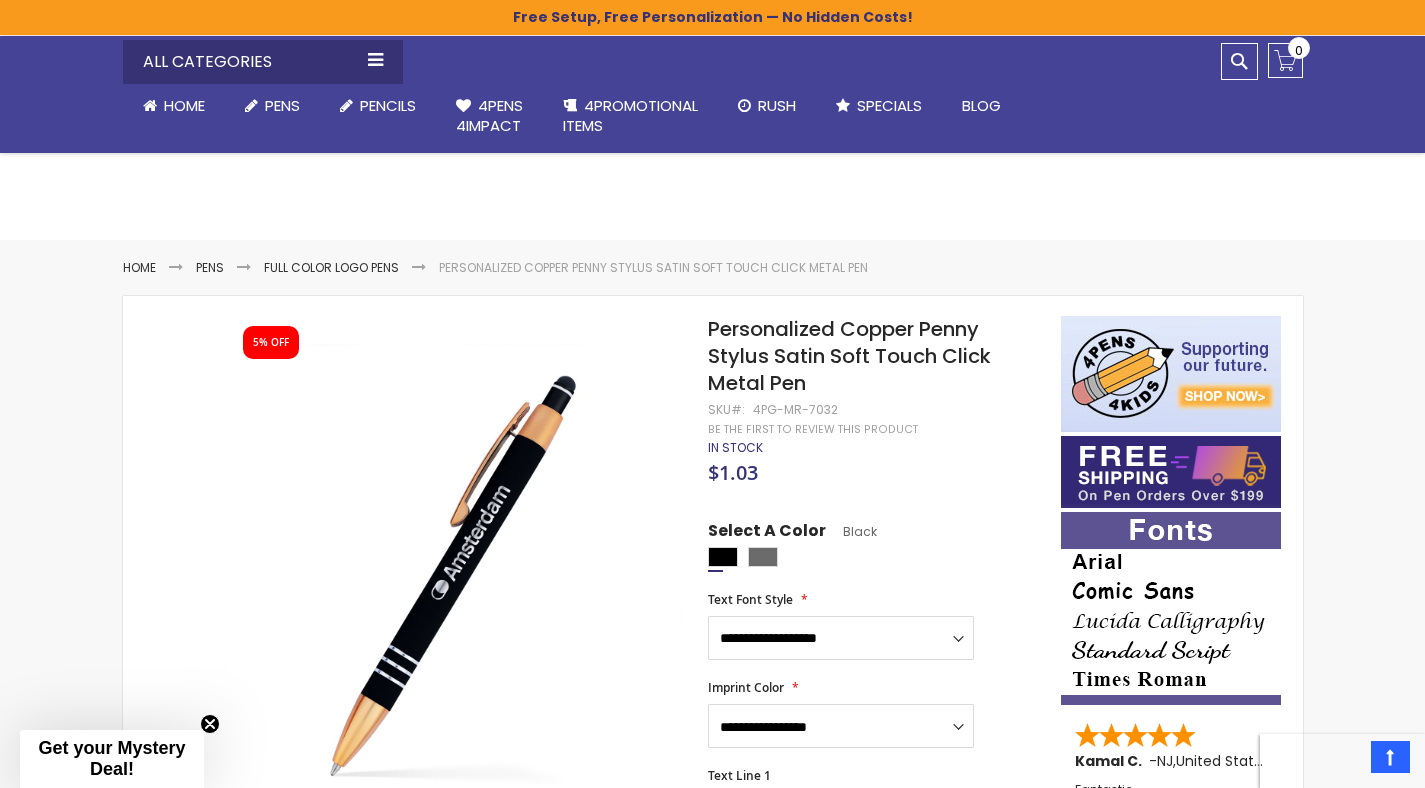 scroll, scrollTop: 49, scrollLeft: 0, axis: vertical 